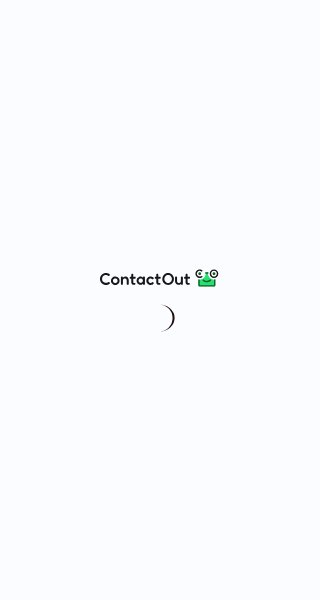 scroll, scrollTop: 0, scrollLeft: 0, axis: both 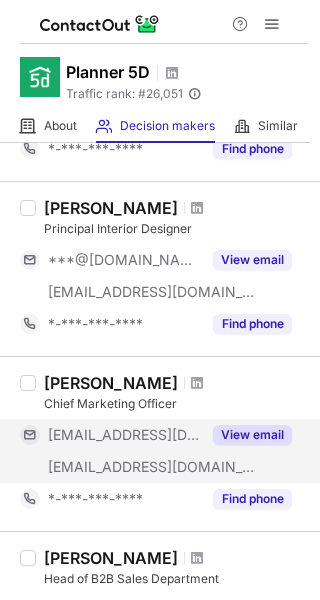 click on "View email" at bounding box center (252, 435) 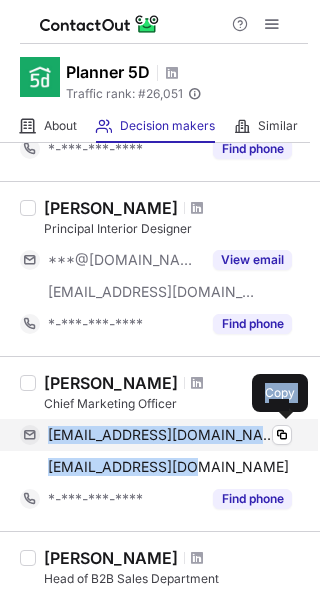 drag, startPoint x: 222, startPoint y: 466, endPoint x: 54, endPoint y: 426, distance: 172.69626 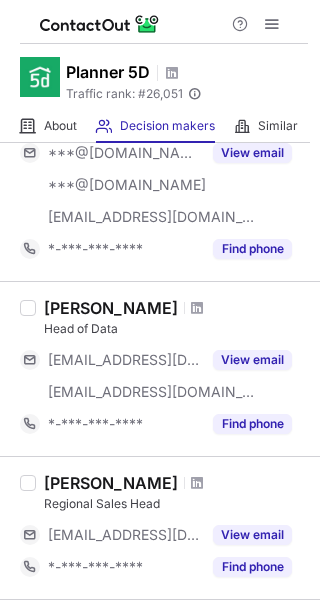 scroll, scrollTop: 106, scrollLeft: 0, axis: vertical 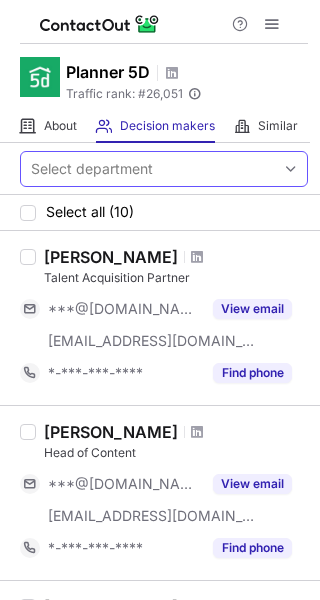 click at bounding box center [291, 169] 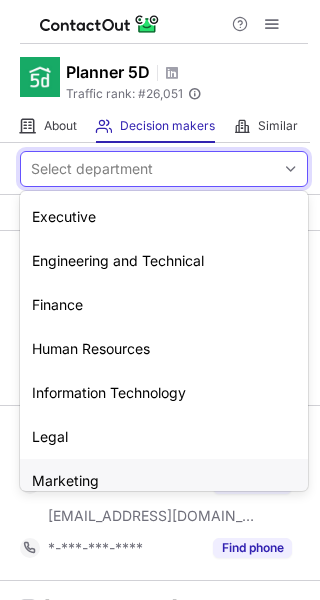 click on "Marketing" at bounding box center [164, 481] 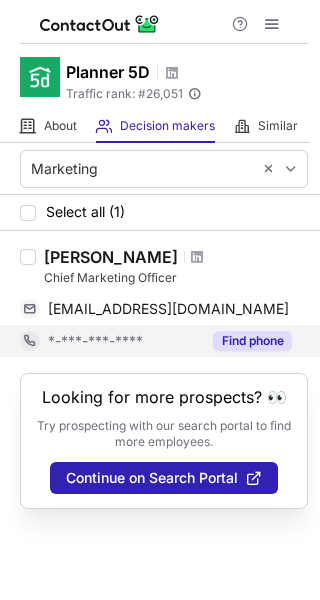 click on "Find phone" at bounding box center (252, 341) 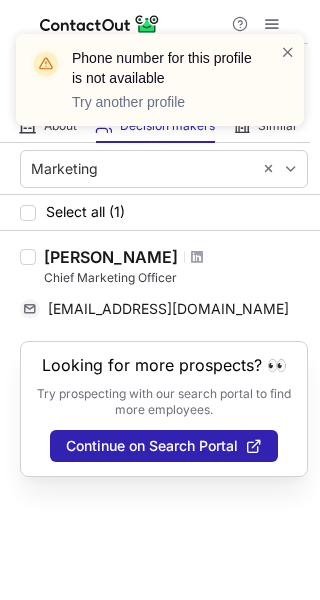 click on "Phone number for this profile is not available Try another profile" at bounding box center (152, 80) 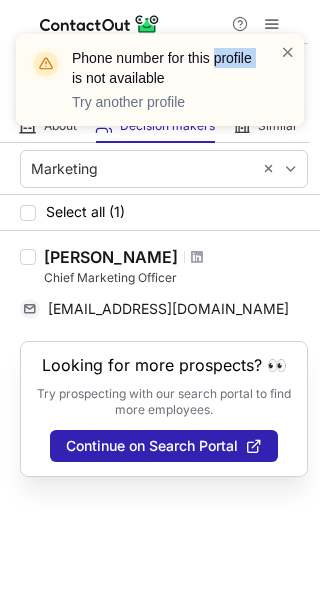 click on "Phone number for this profile is not available Try another profile" at bounding box center (152, 80) 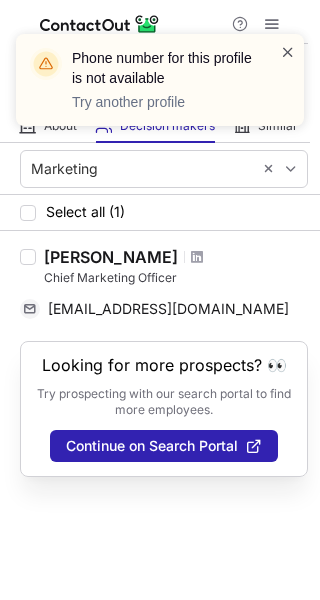 click at bounding box center [288, 52] 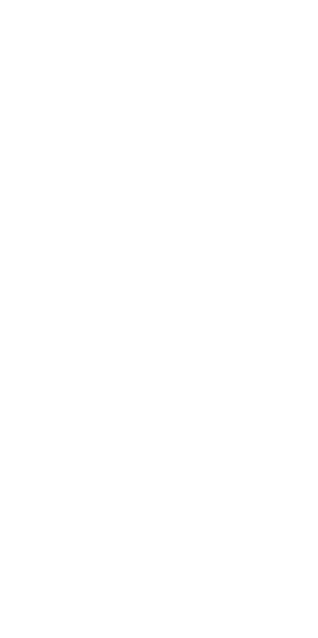 scroll, scrollTop: 0, scrollLeft: 0, axis: both 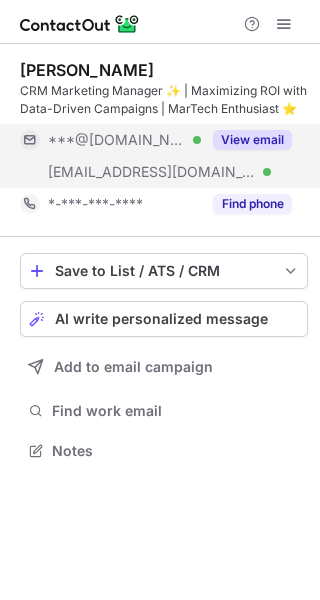 click on "View email" at bounding box center (252, 140) 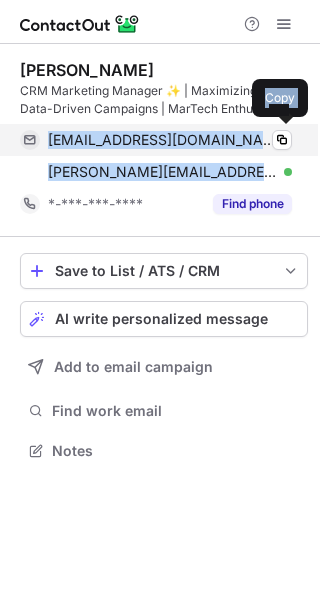 drag, startPoint x: 229, startPoint y: 169, endPoint x: 48, endPoint y: 139, distance: 183.46935 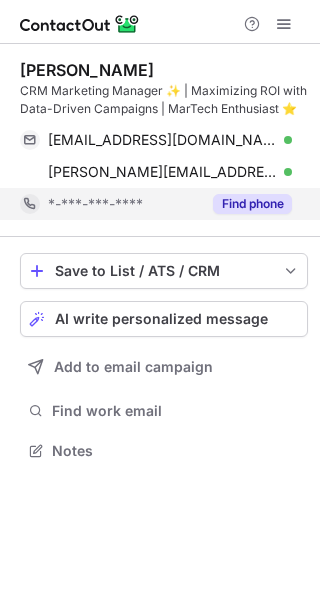 click on "Find phone" at bounding box center [246, 204] 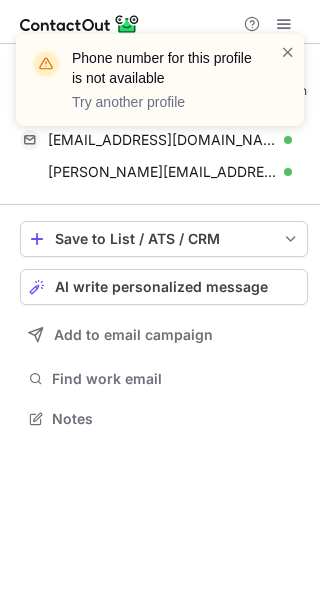 scroll, scrollTop: 405, scrollLeft: 320, axis: both 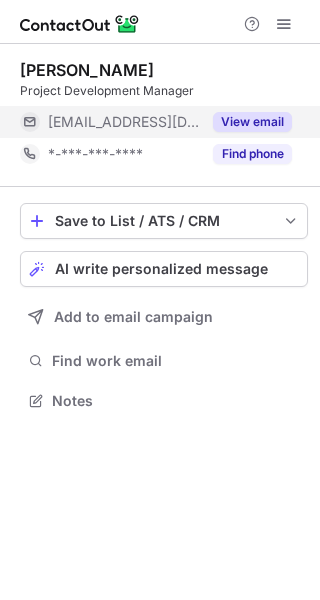 click on "View email" at bounding box center (252, 122) 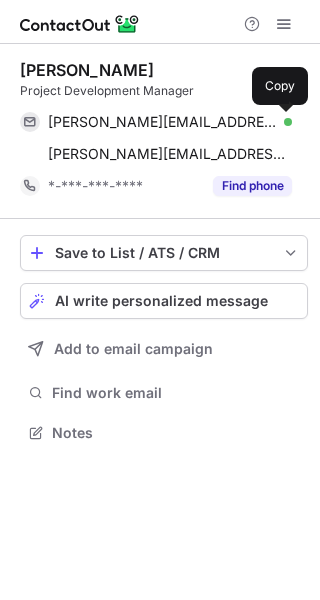 scroll, scrollTop: 10, scrollLeft: 10, axis: both 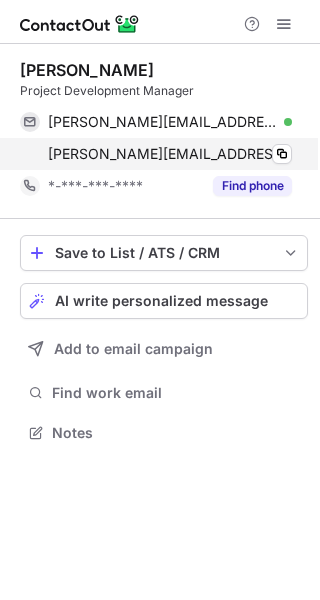 click on "violeta@planner5d.com Copy" at bounding box center [156, 154] 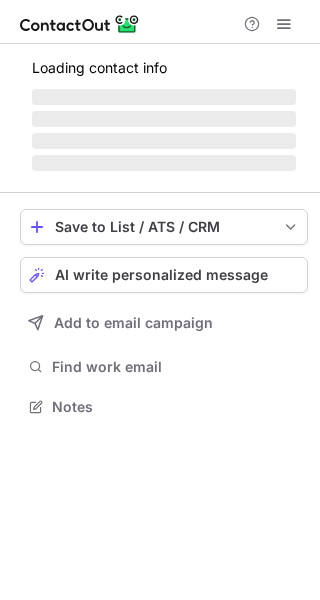 scroll, scrollTop: 0, scrollLeft: 0, axis: both 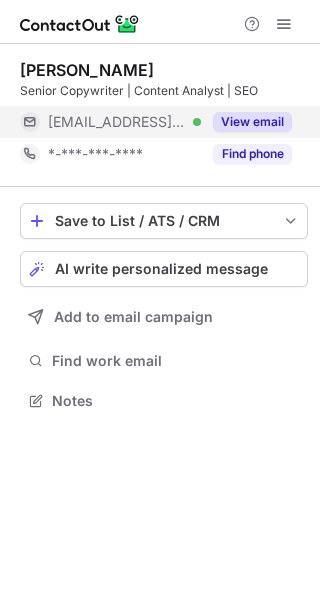 click on "View email" at bounding box center (252, 122) 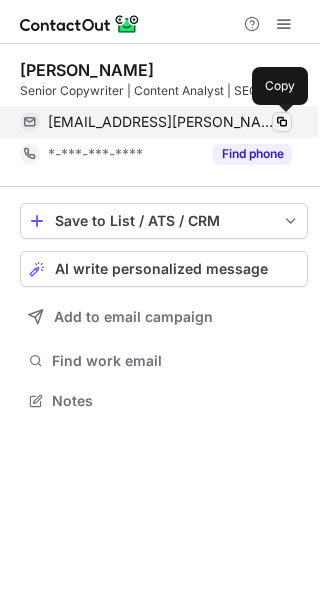 click at bounding box center [282, 122] 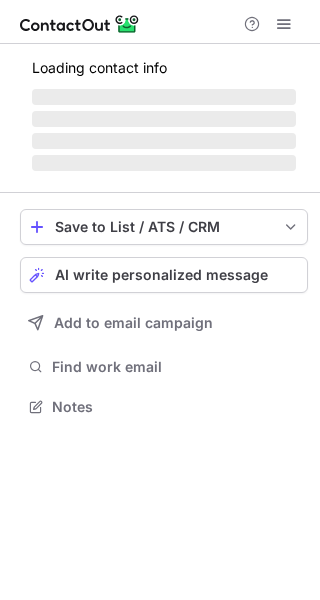 scroll, scrollTop: 0, scrollLeft: 0, axis: both 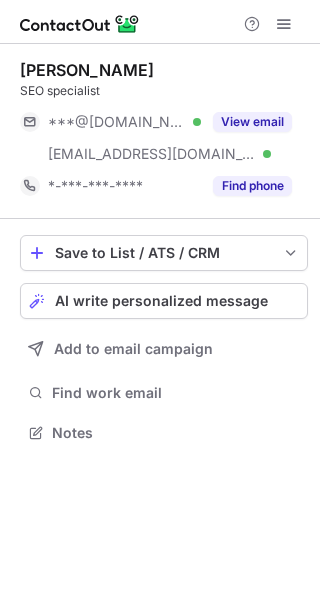 click on "[PERSON_NAME] SEO specialist ***@[DOMAIN_NAME] Verified [EMAIL_ADDRESS][DOMAIN_NAME] Verified View email *-***-***-**** Find phone" at bounding box center [164, 131] 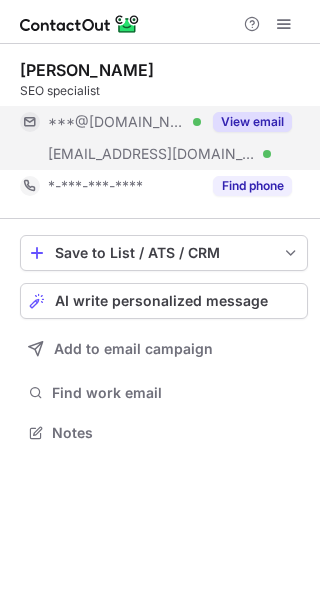 click on "View email" at bounding box center (252, 122) 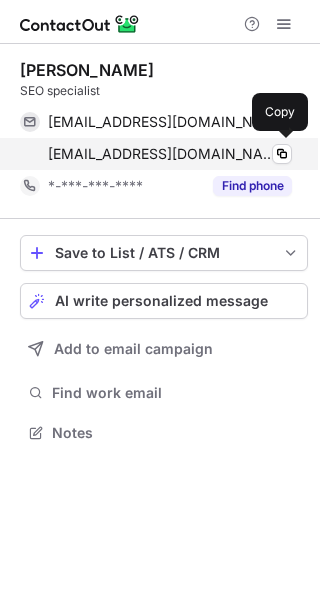 drag, startPoint x: 258, startPoint y: 151, endPoint x: 195, endPoint y: 141, distance: 63.788715 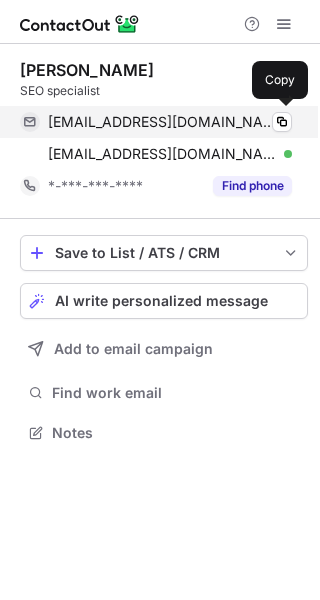 drag, startPoint x: 267, startPoint y: 161, endPoint x: 51, endPoint y: 119, distance: 220.04546 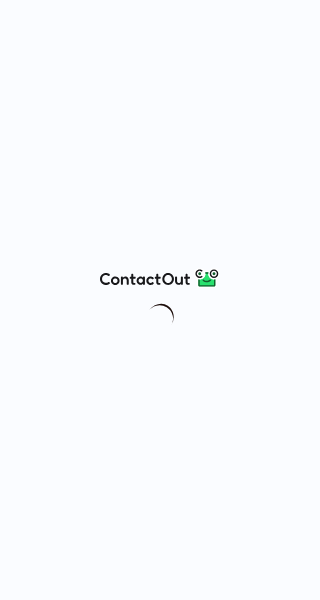 scroll, scrollTop: 0, scrollLeft: 0, axis: both 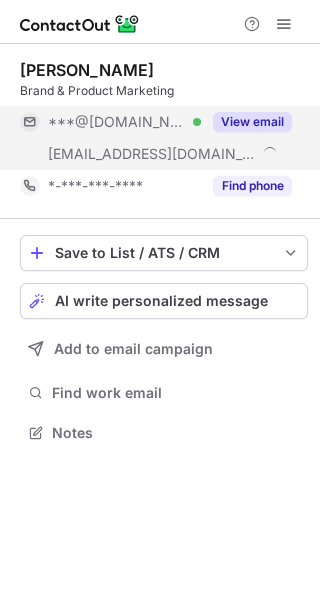click on "View email" at bounding box center (252, 122) 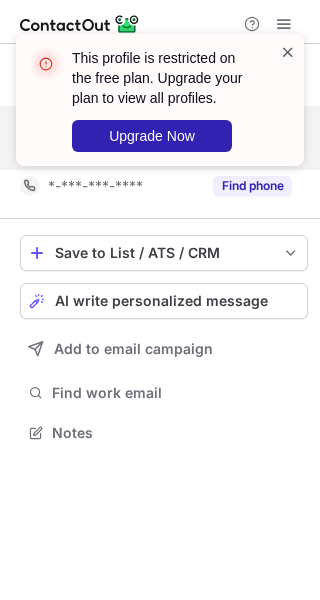 click at bounding box center [288, 52] 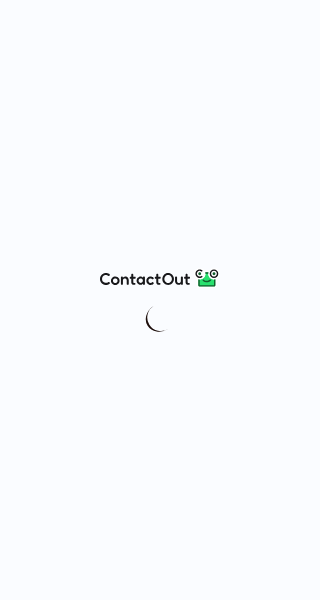 scroll, scrollTop: 0, scrollLeft: 0, axis: both 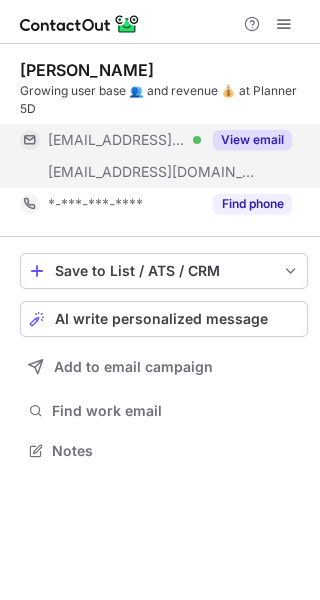 click on "View email" at bounding box center [252, 140] 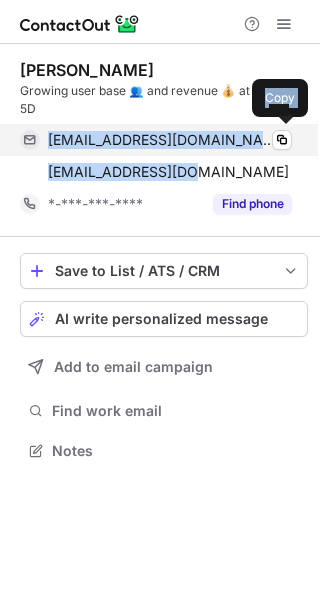 drag, startPoint x: 225, startPoint y: 179, endPoint x: 37, endPoint y: 147, distance: 190.70396 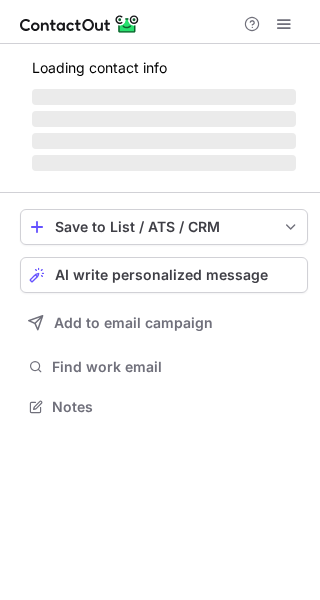 scroll, scrollTop: 0, scrollLeft: 0, axis: both 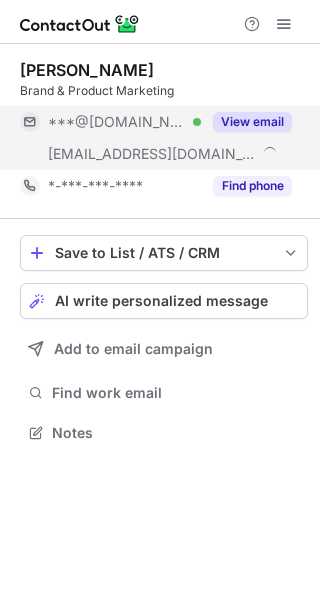 click on "View email" at bounding box center [252, 122] 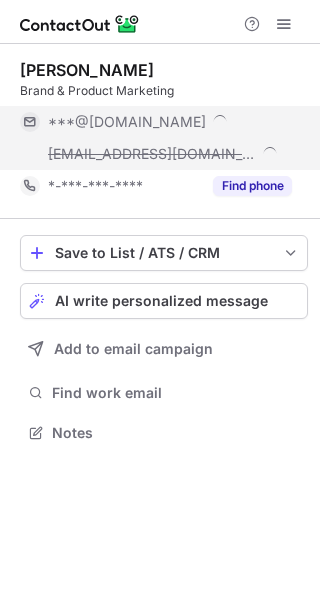 click on "[PERSON_NAME] Brand & Product Marketing ***@[DOMAIN_NAME] [EMAIL_ADDRESS][DOMAIN_NAME] *-***-***-**** Find phone Save to List / ATS / CRM List Select Lever Connect Greenhouse Connect Salesforce Connect Hubspot Connect Bullhorn Connect Zapier (100+ Applications) Connect Request a new integration AI write personalized message Add to email campaign Find work email Notes" at bounding box center (160, 300) 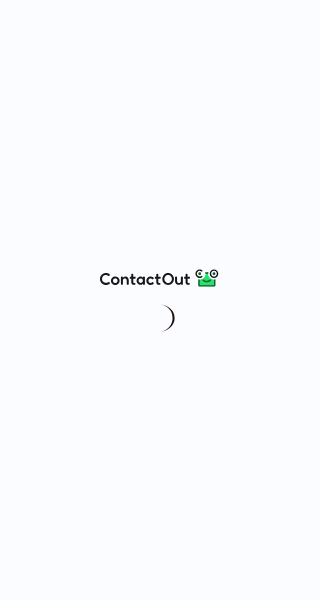 scroll, scrollTop: 0, scrollLeft: 0, axis: both 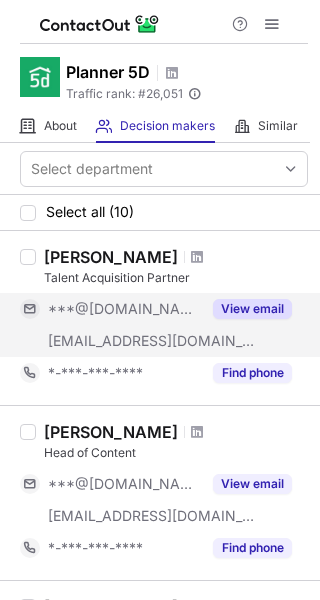 click on "View email" at bounding box center (252, 309) 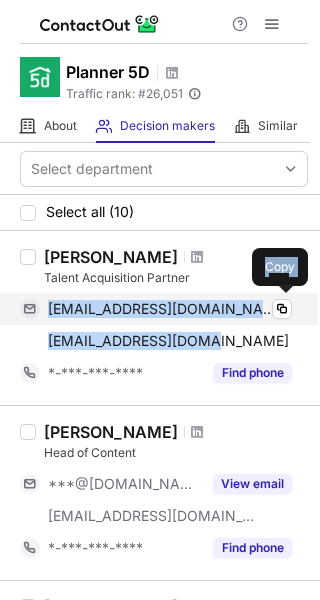 drag, startPoint x: 171, startPoint y: 331, endPoint x: 42, endPoint y: 313, distance: 130.24976 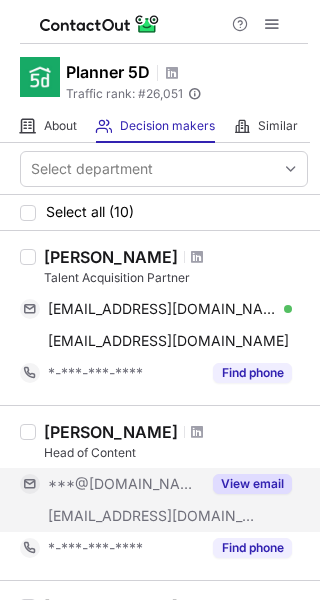 click on "View email" at bounding box center (246, 484) 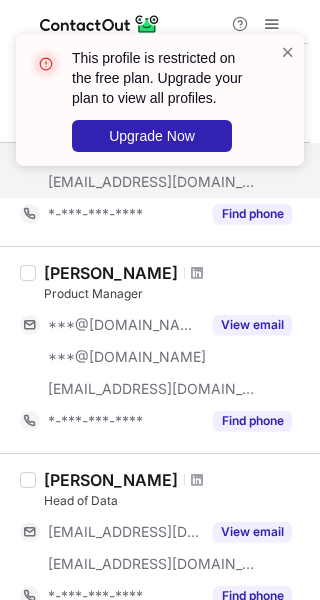 scroll, scrollTop: 351, scrollLeft: 0, axis: vertical 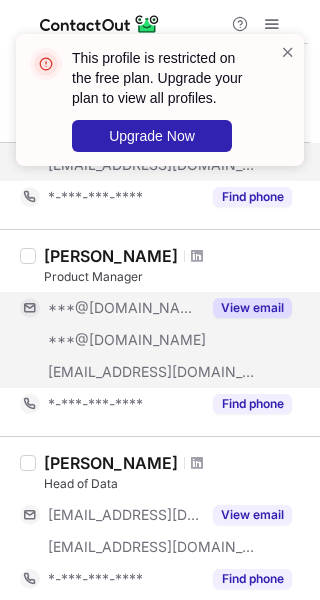 click on "View email" at bounding box center (252, 308) 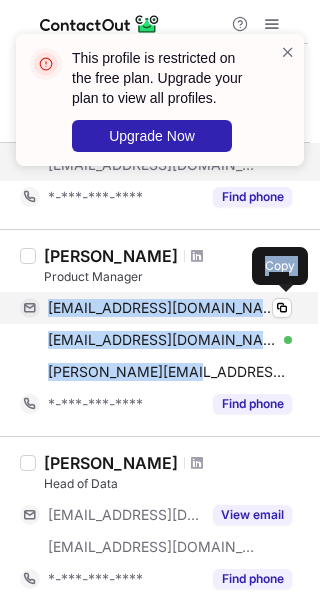 drag, startPoint x: 215, startPoint y: 382, endPoint x: 52, endPoint y: 308, distance: 179.01117 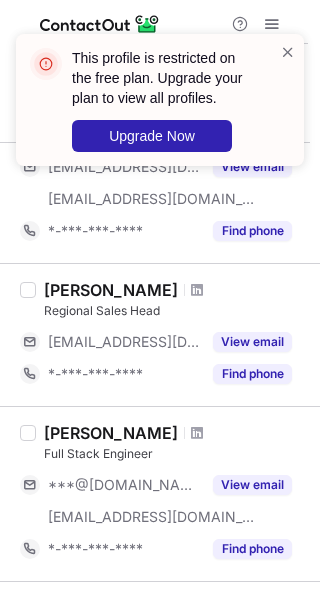 scroll, scrollTop: 720, scrollLeft: 0, axis: vertical 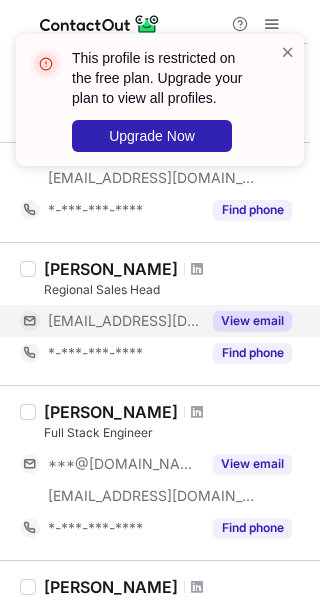 click on "View email" at bounding box center (252, 321) 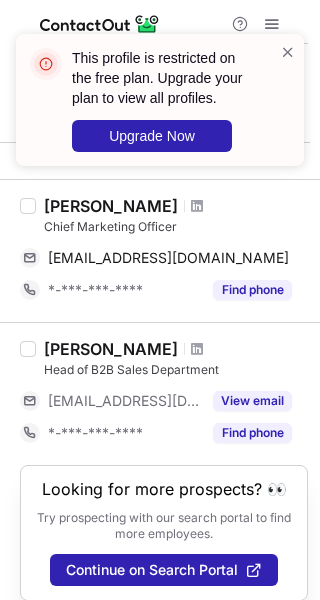 scroll, scrollTop: 1500, scrollLeft: 0, axis: vertical 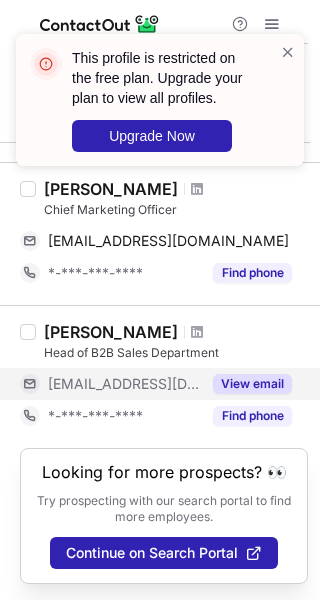 click on "View email" at bounding box center [252, 384] 